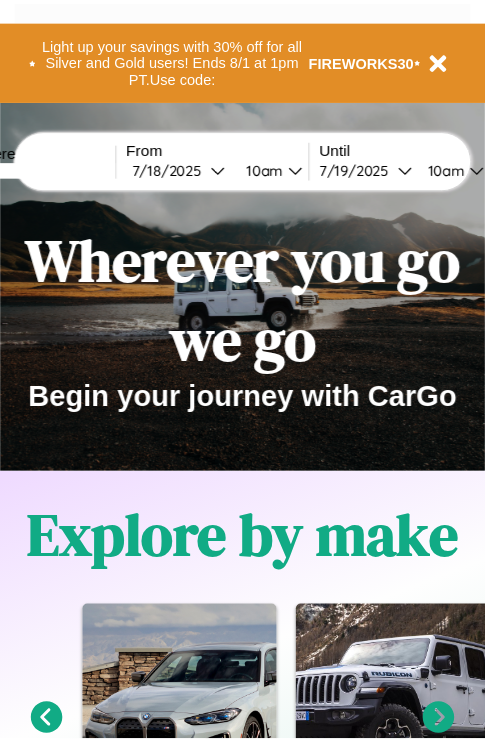 scroll, scrollTop: 0, scrollLeft: 0, axis: both 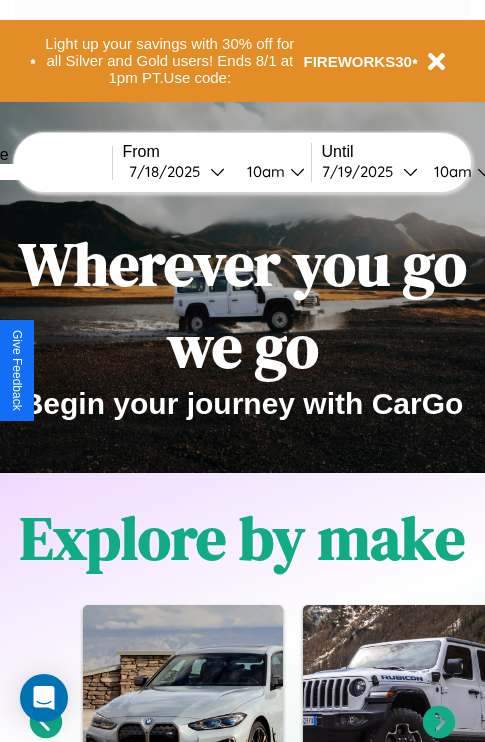 click at bounding box center [37, 172] 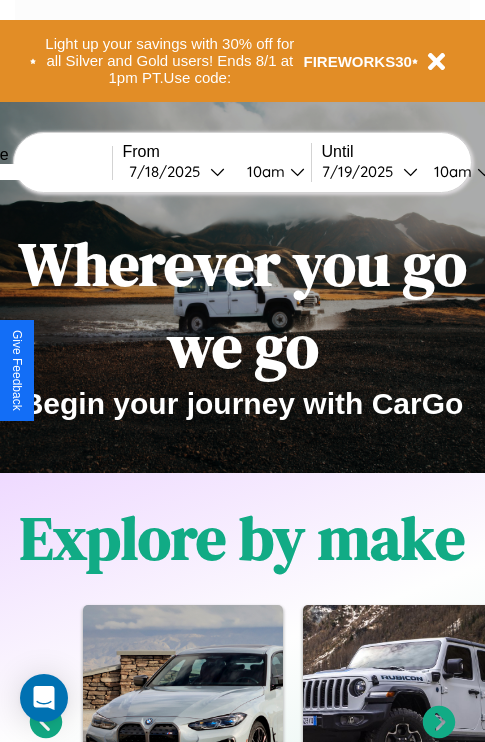 type on "******" 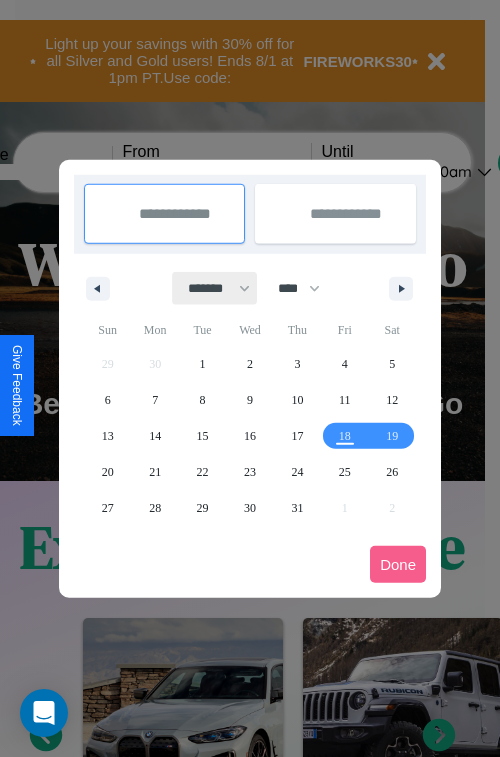 click on "******* ******** ***** ***** *** **** **** ****** ********* ******* ******** ********" at bounding box center [215, 288] 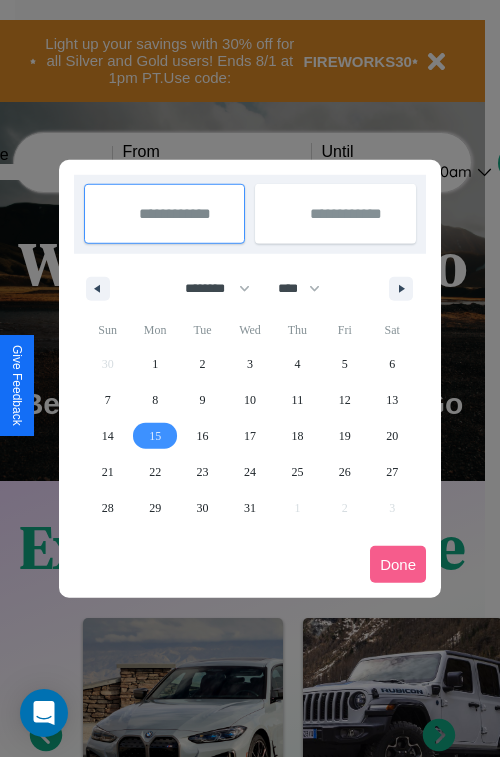 click on "15" at bounding box center (155, 436) 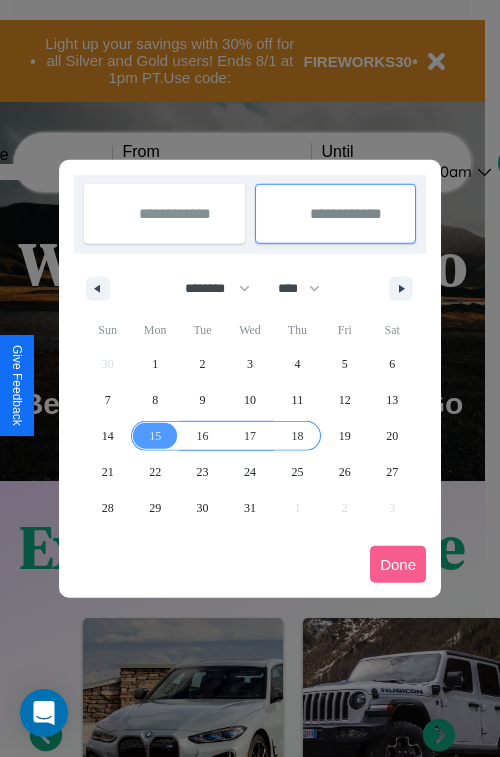 click on "18" at bounding box center [297, 436] 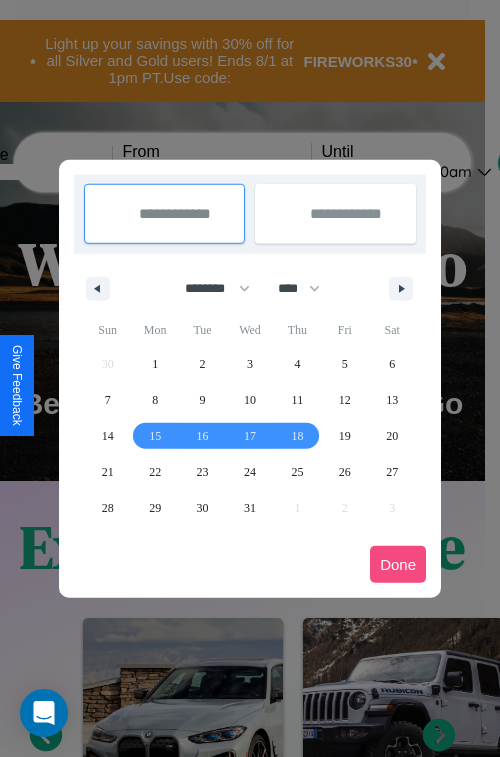 click on "Done" at bounding box center (398, 564) 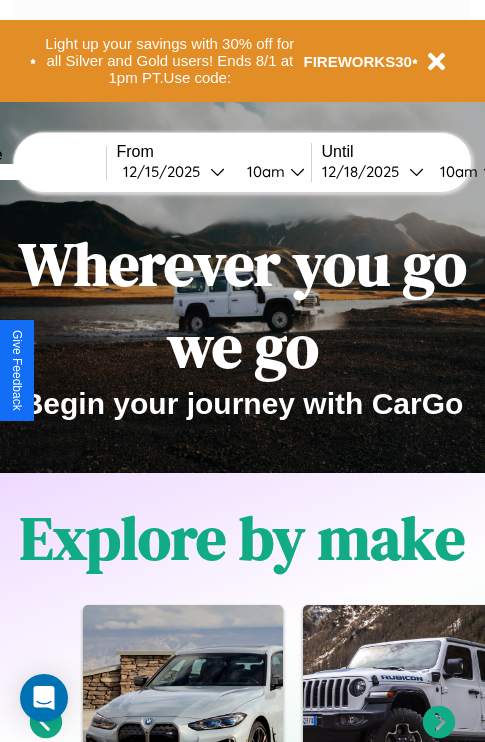 scroll, scrollTop: 0, scrollLeft: 80, axis: horizontal 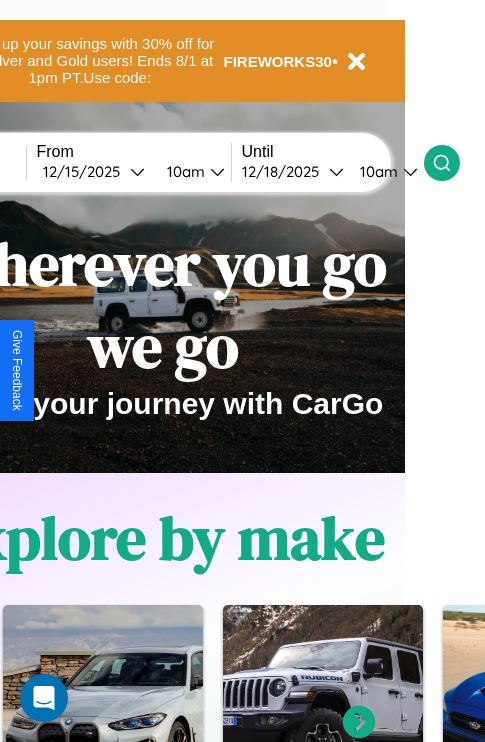 click 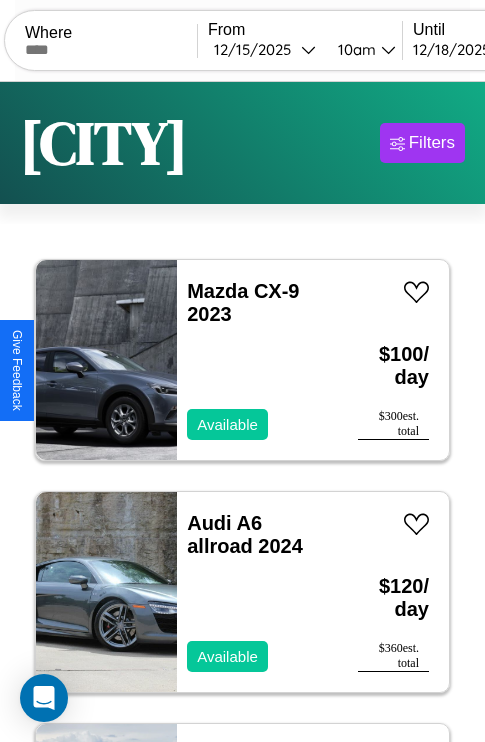 scroll, scrollTop: 50, scrollLeft: 0, axis: vertical 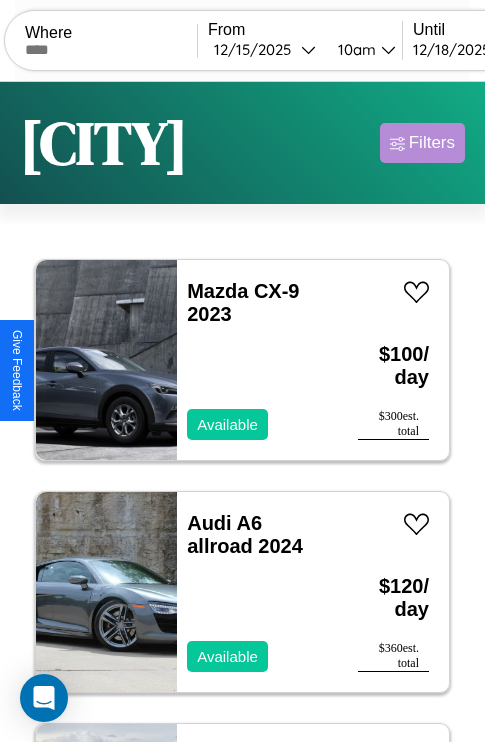 click on "Filters" at bounding box center [432, 143] 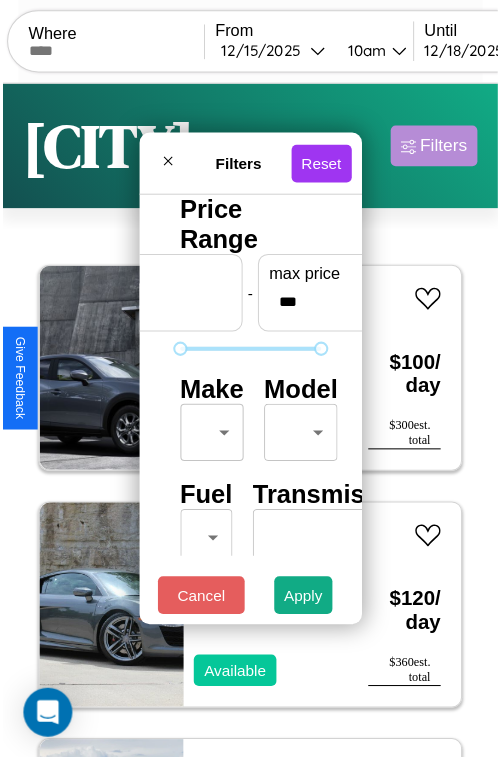 scroll, scrollTop: 59, scrollLeft: 0, axis: vertical 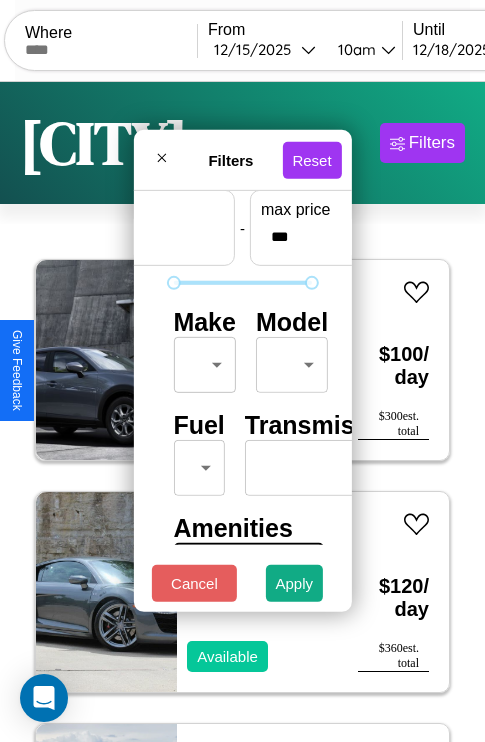 click on "CarGo Where From [DATE] [TIME] Until [DATE] [TIME] Become a Host Login Sign Up [CITY] Filters 128  cars in this area These cars can be picked up in this city. Mazda   CX-9   2023 Available $ 100  / day $ 300  est. total Audi   A6 allroad   2024 Available $ 120  / day $ 360  est. total Tesla   Roadster   2019 Unavailable $ 160  / day $ 480  est. total Acura   MDX   2014 Available $ 30  / day $ 90  est. total Jeep   Renegade   2022 Available $ 110  / day $ 330  est. total Jeep   Wrangler   2014 Available $ 200  / day $ 600  est. total Ferrari   Testarossa   2024 Available $ 130  / day $ 390  est. total Infiniti   JX35   2023 Available $ 60  / day $ 180  est. total Mercedes   C-Class   2023 Available $ 50  / day $ 150  est. total Alfa Romeo   4C   2014 Available $ 110  / day $ 330  est. total Kia   Telluride   2023 Available $ 100  / day $ 300  est. total GMC   WHLB   2014 Unavailable $ 200  / day $ 600  est. total Subaru   Standard   2018 Available $ 80  / day $ 240  est. total Infiniti   QX30   $ $" at bounding box center (242, 412) 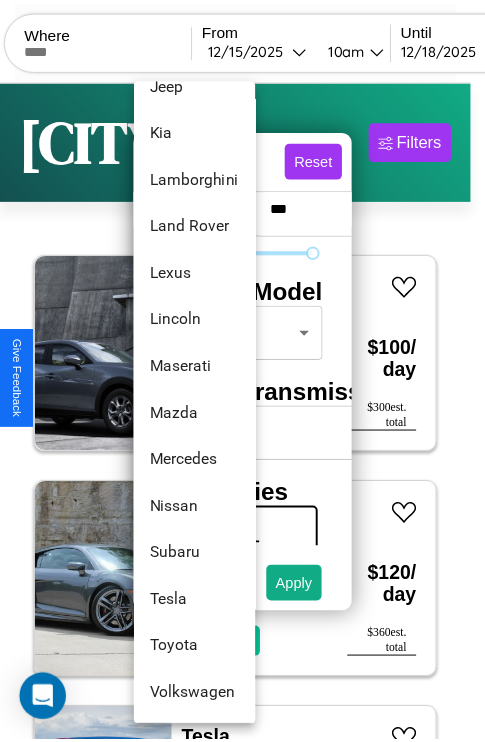 scroll, scrollTop: 1083, scrollLeft: 0, axis: vertical 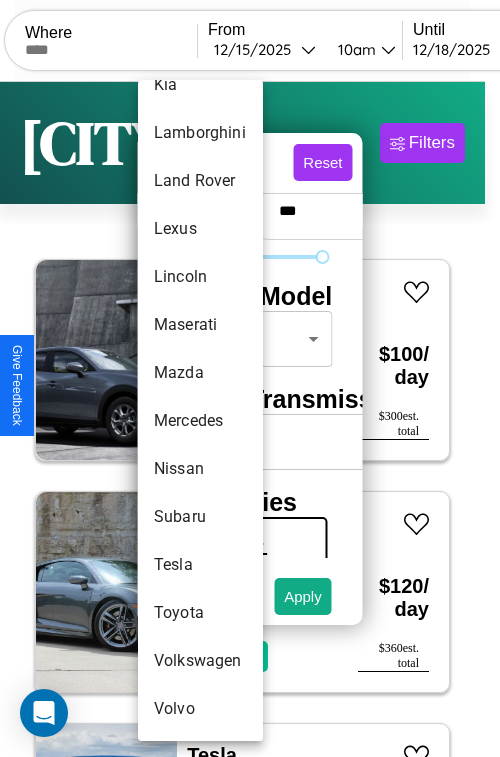 click on "Volkswagen" at bounding box center [200, 661] 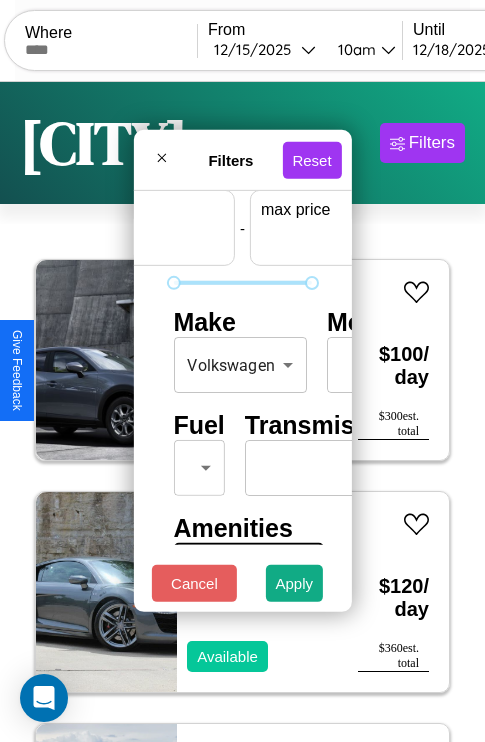 scroll, scrollTop: 59, scrollLeft: 124, axis: both 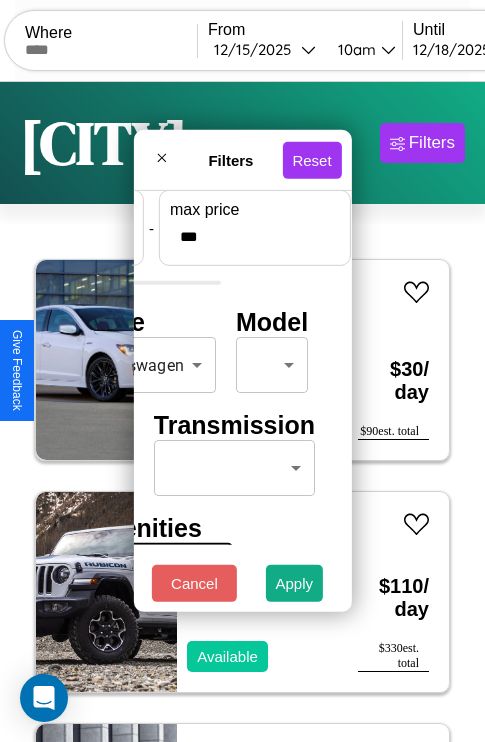 type on "***" 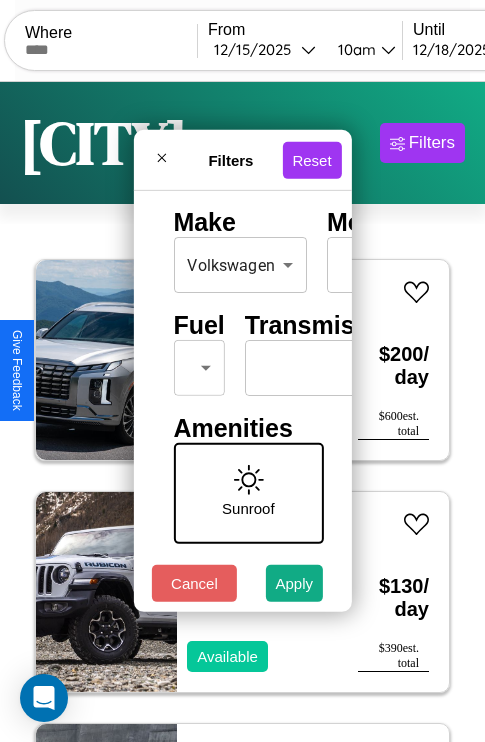 scroll, scrollTop: 162, scrollLeft: 0, axis: vertical 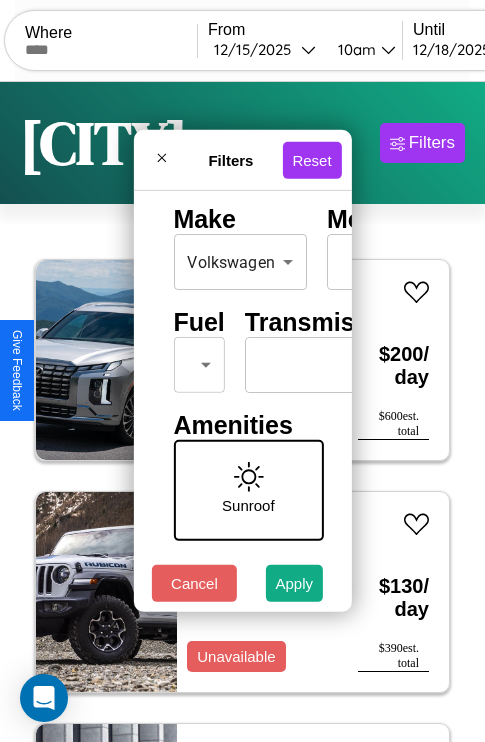 type on "**" 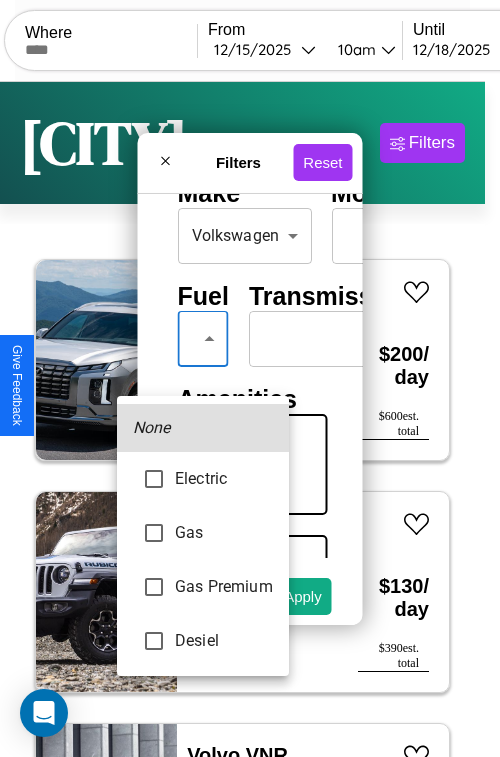 type on "********" 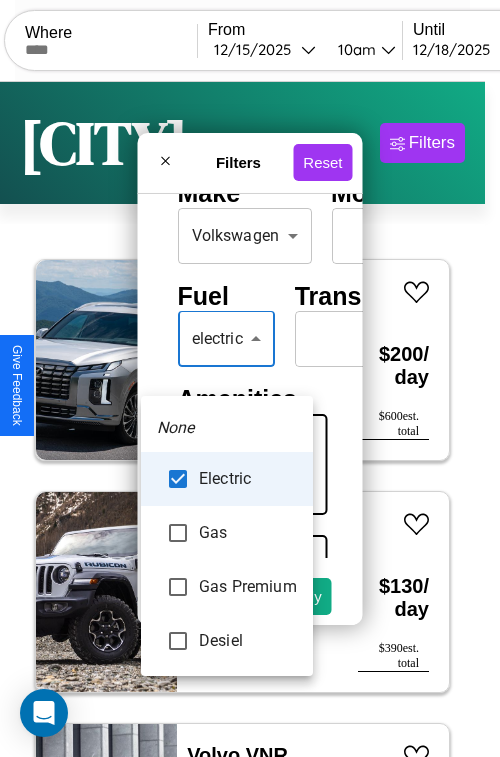 click at bounding box center [250, 378] 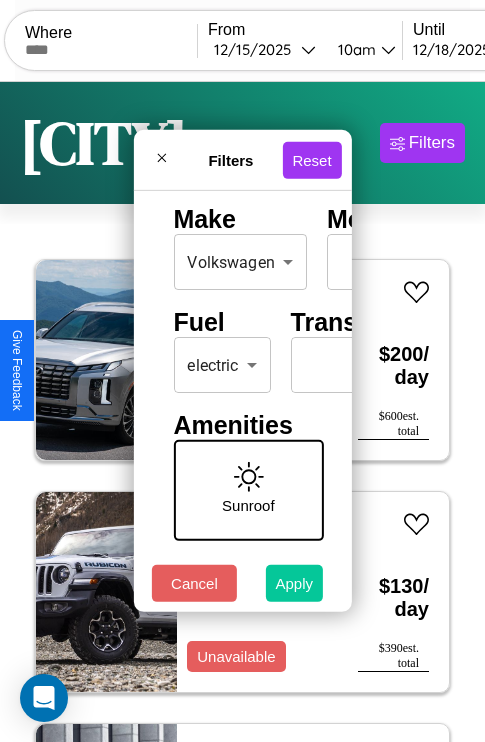 click on "Apply" at bounding box center (295, 583) 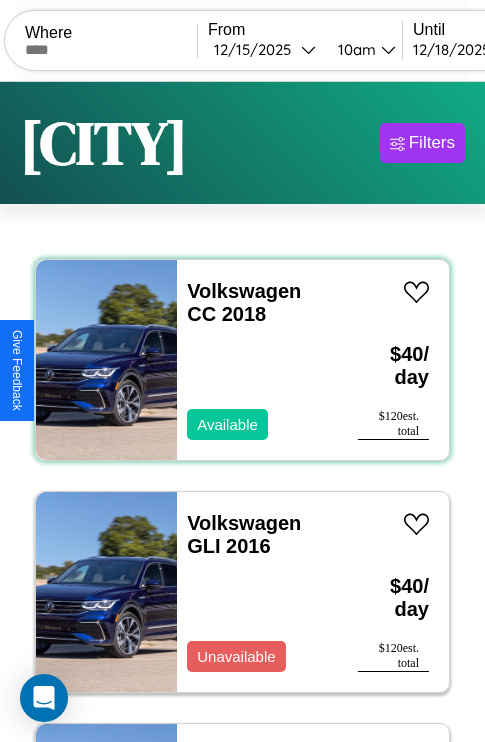 click on "Volkswagen   CC   2018 Available" at bounding box center (257, 360) 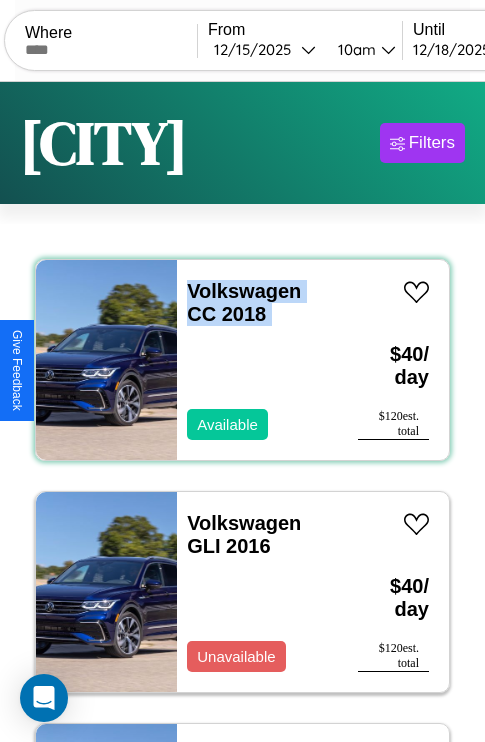 click on "Volkswagen   CC   2018 Available" at bounding box center [257, 360] 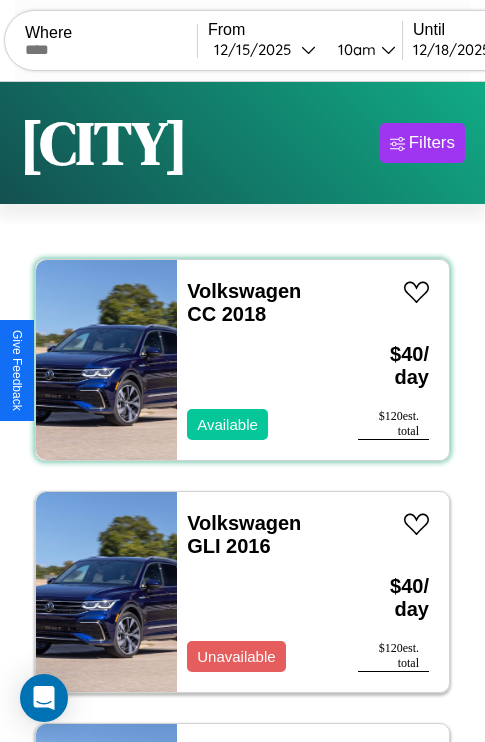 click on "Volkswagen   CC   2018 Available" at bounding box center [257, 360] 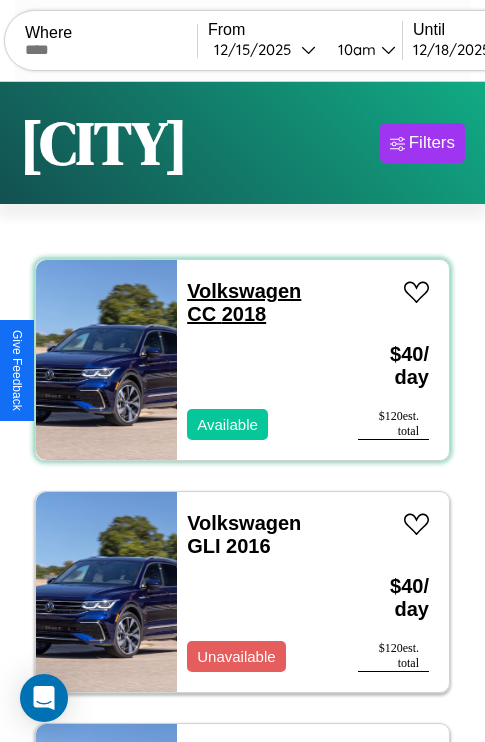 click on "Volkswagen   CC   2018" at bounding box center (244, 302) 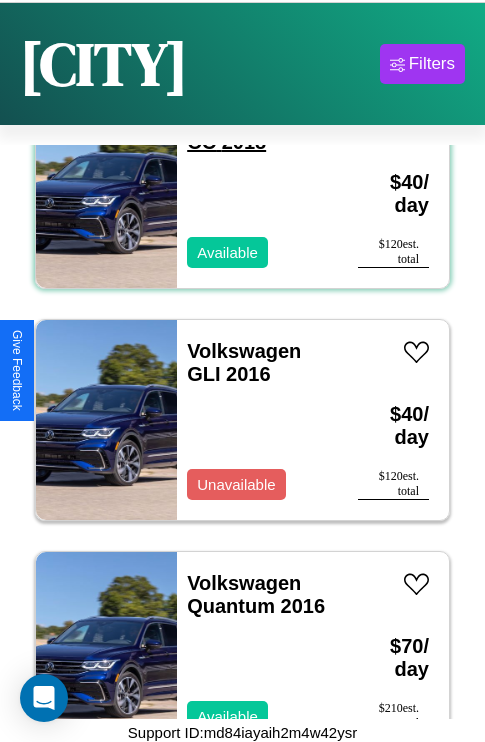 scroll, scrollTop: 95, scrollLeft: 0, axis: vertical 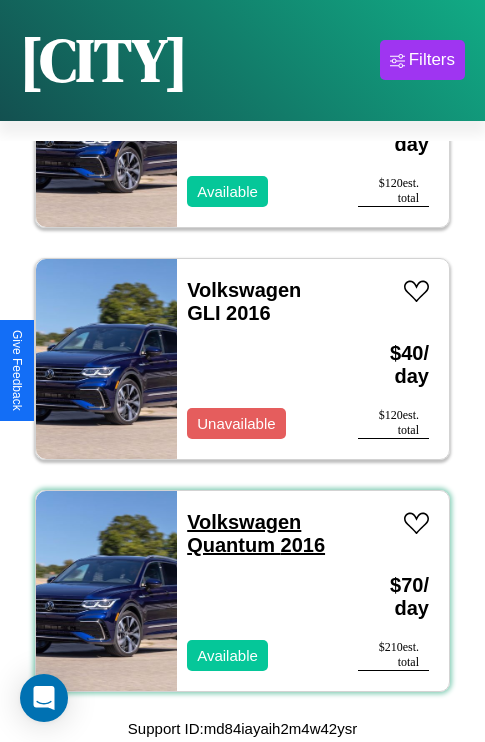 click on "Volkswagen   Quantum   2016" at bounding box center [256, 533] 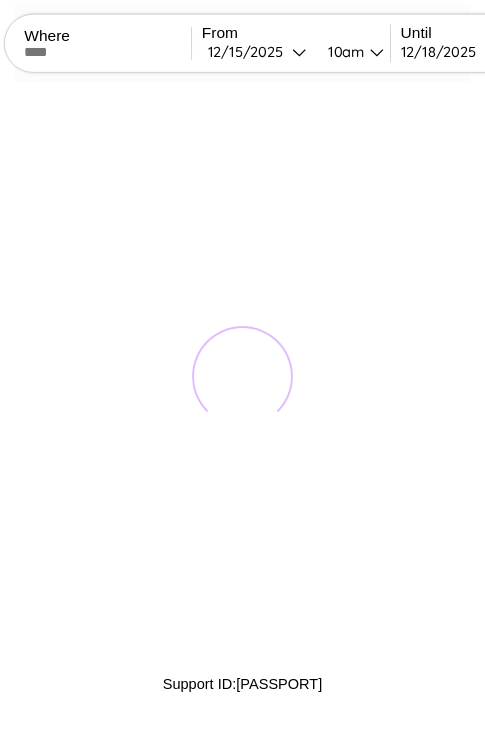 scroll, scrollTop: 0, scrollLeft: 0, axis: both 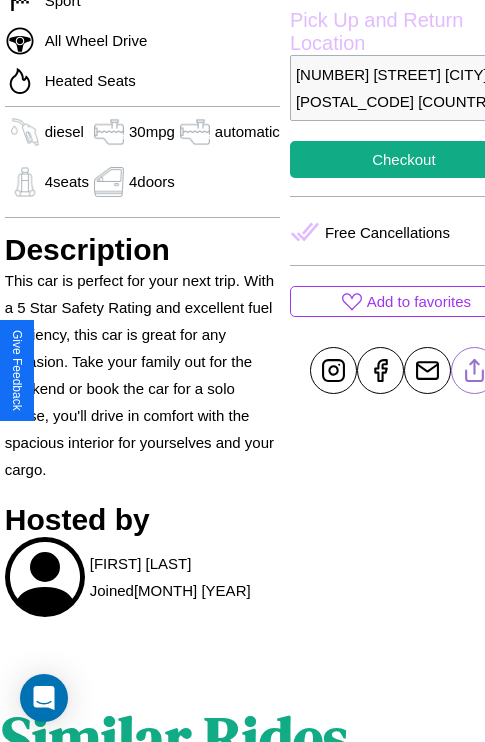 click 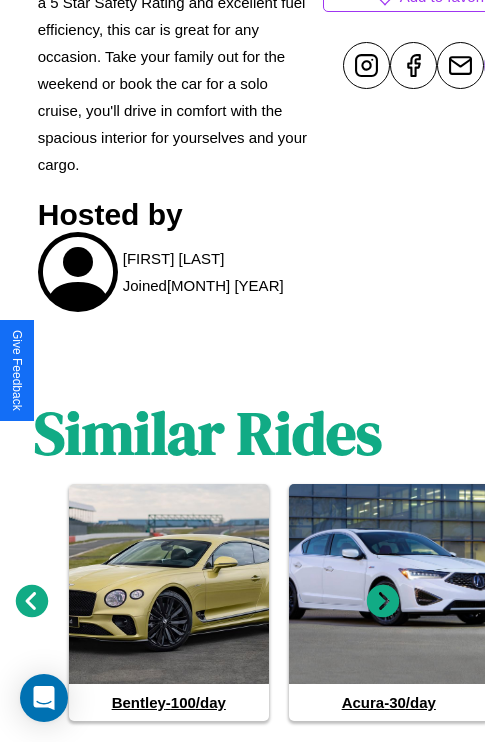 scroll, scrollTop: 1060, scrollLeft: 30, axis: both 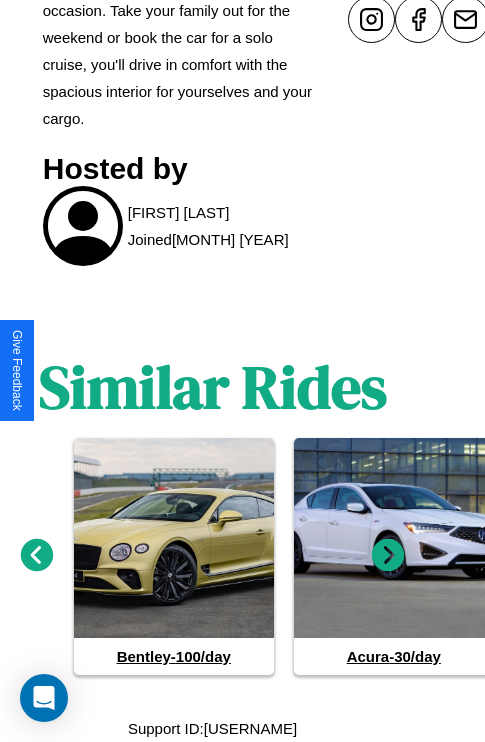 click 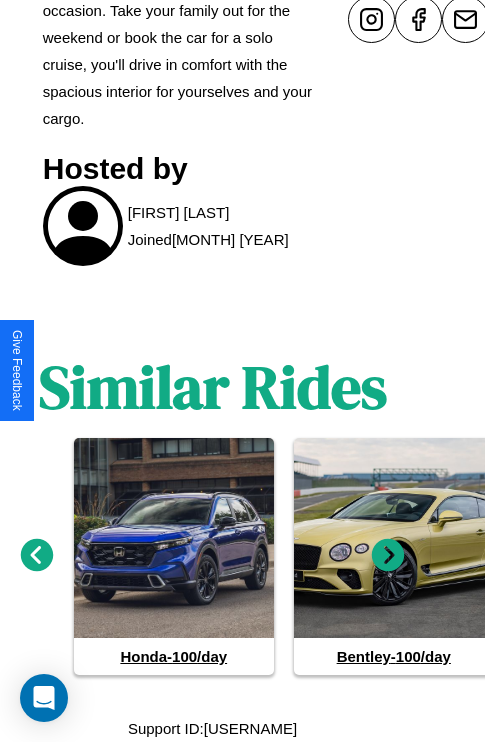 click 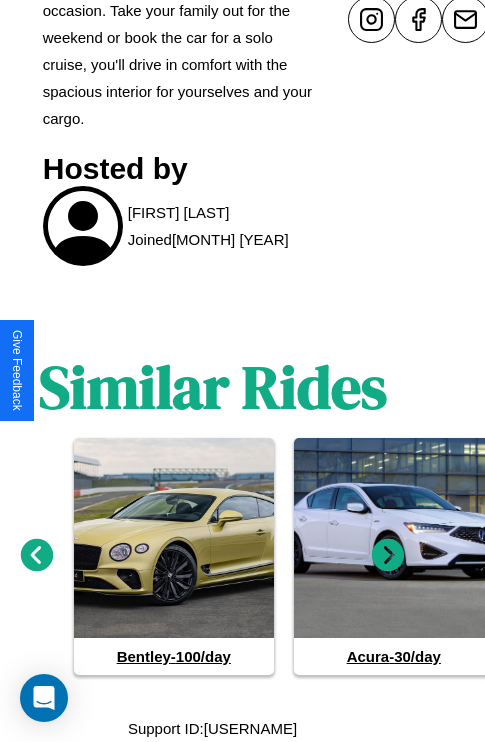 click 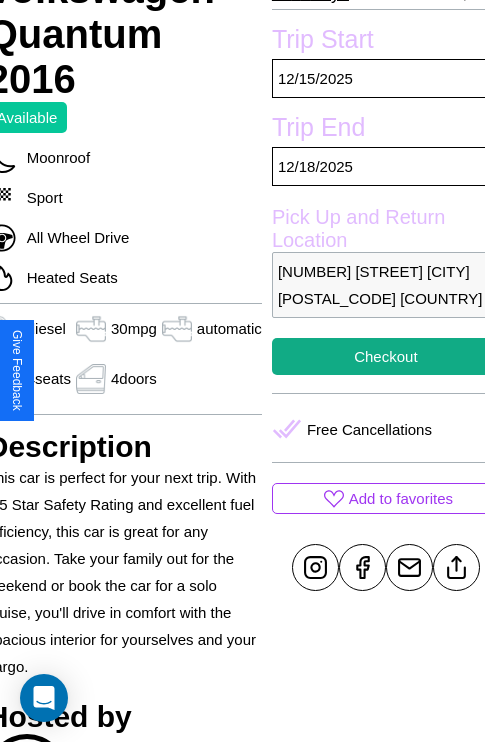 scroll, scrollTop: 498, scrollLeft: 88, axis: both 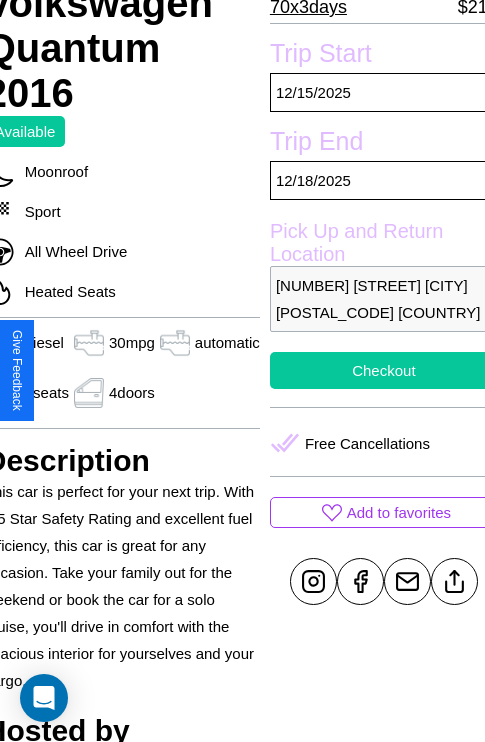click on "Checkout" at bounding box center [384, 370] 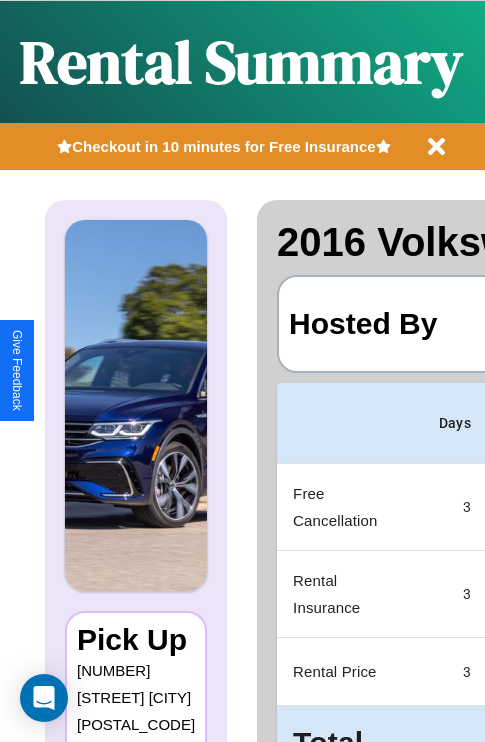 scroll, scrollTop: 0, scrollLeft: 383, axis: horizontal 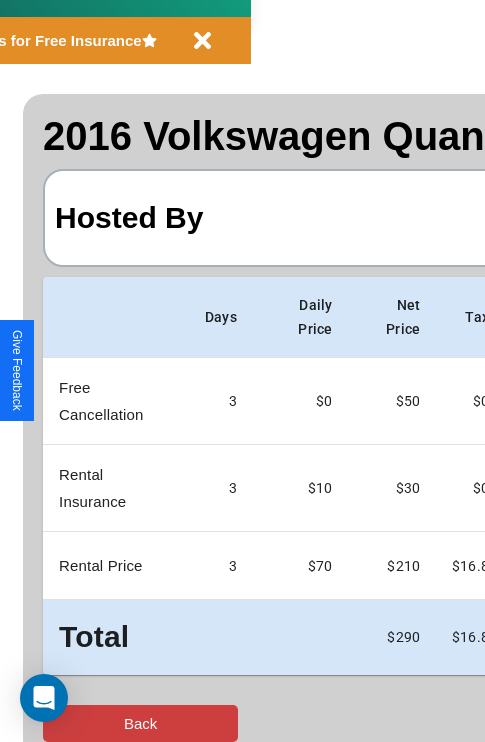 click on "Back" at bounding box center [140, 723] 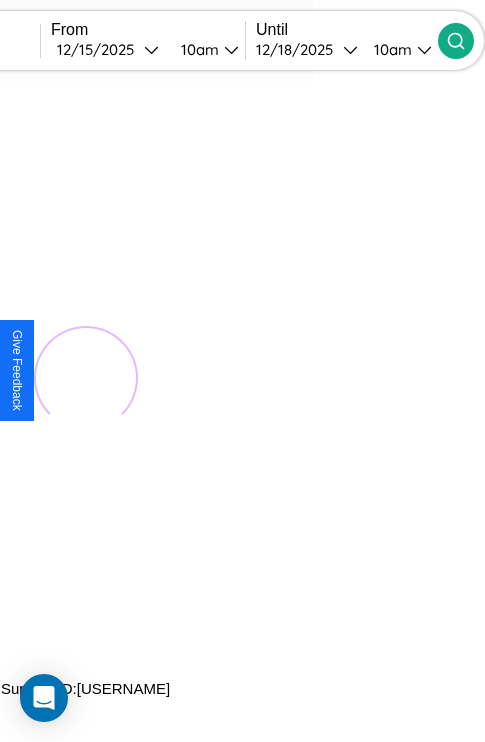 scroll, scrollTop: 0, scrollLeft: 0, axis: both 